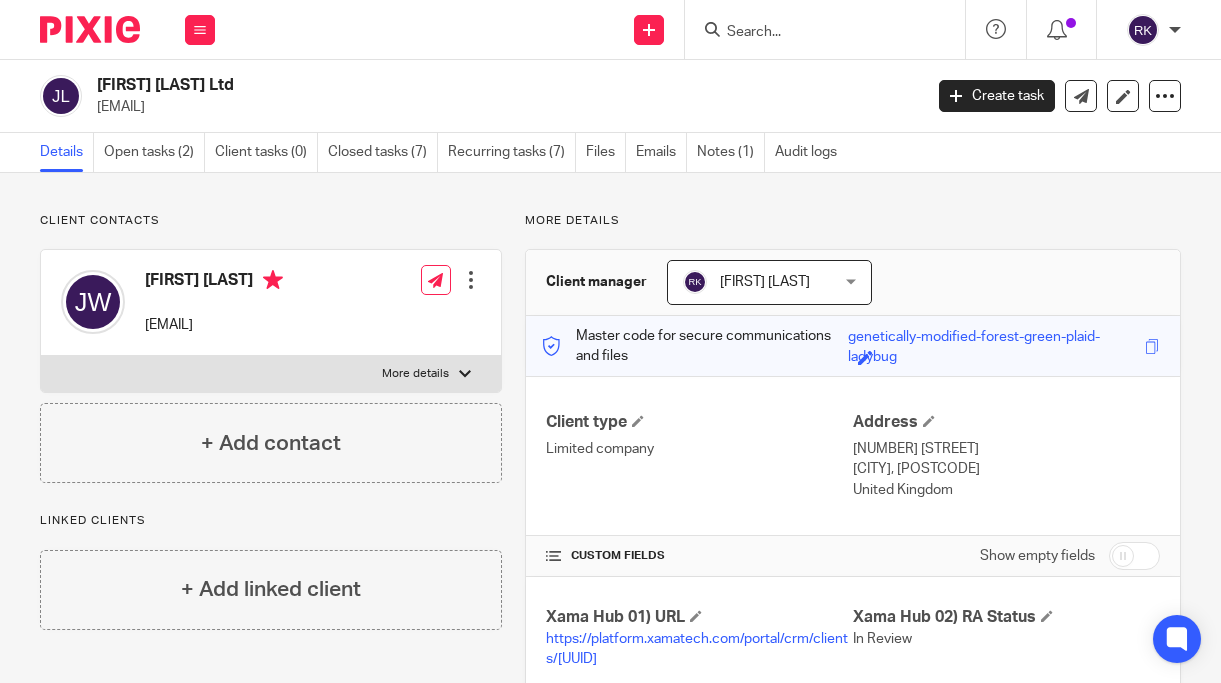 scroll, scrollTop: 0, scrollLeft: 0, axis: both 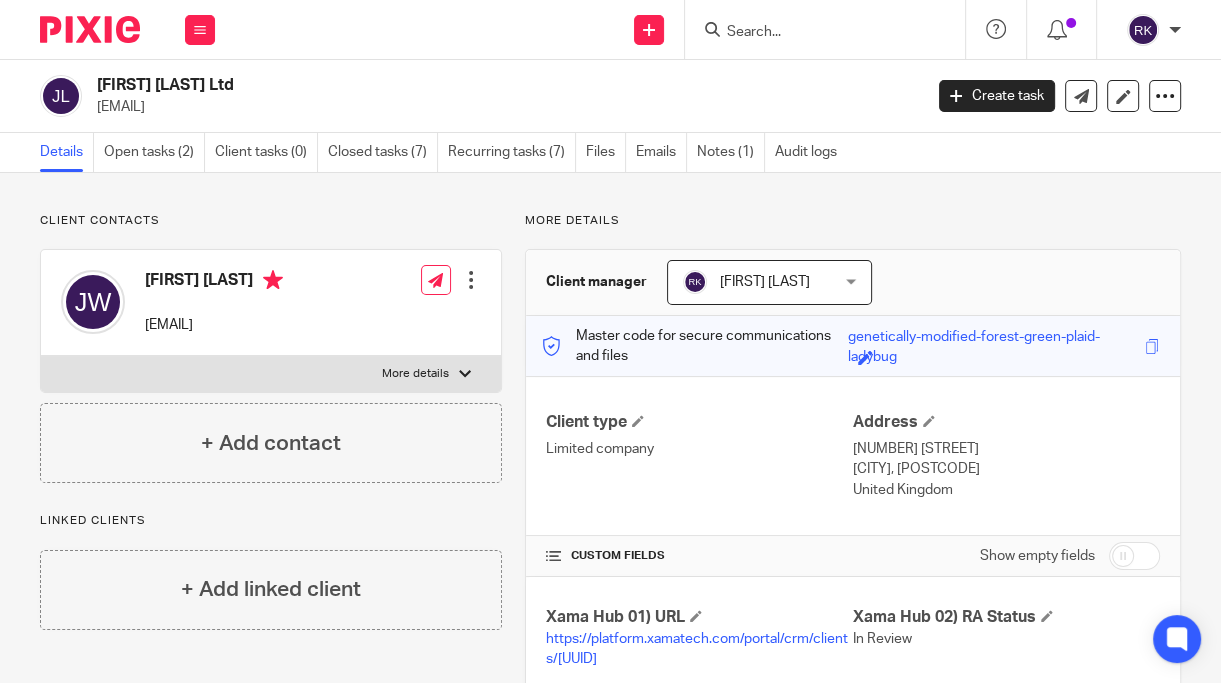 click at bounding box center [815, 33] 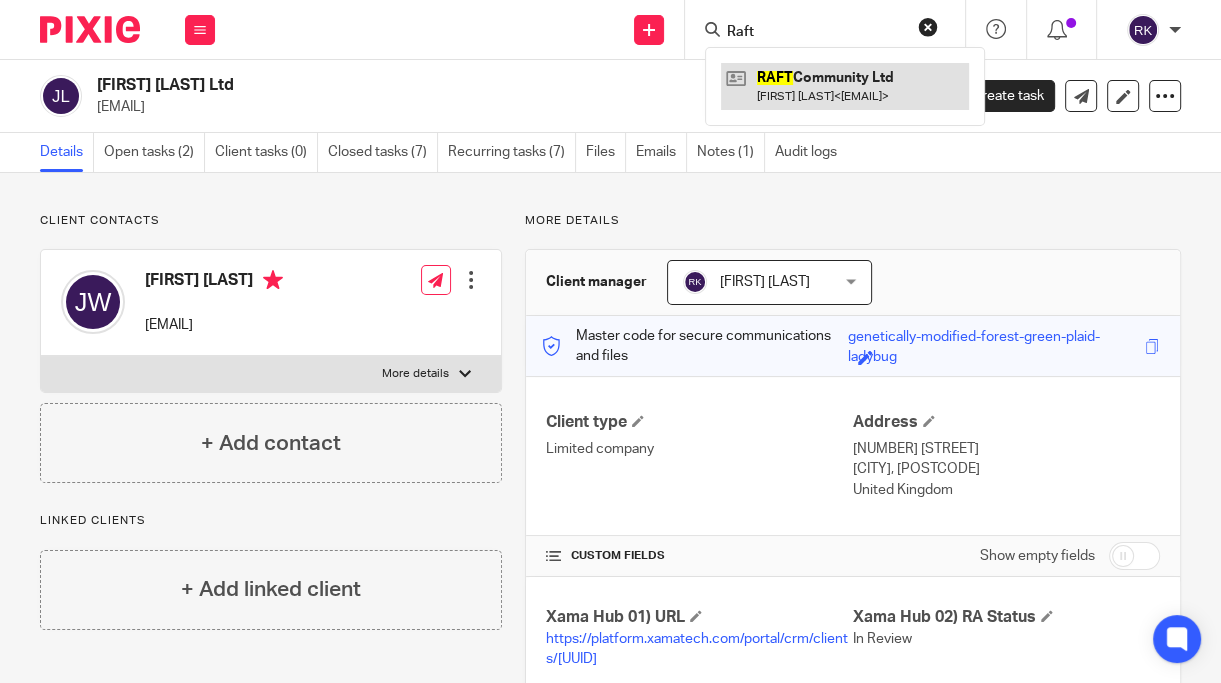 type on "Raft" 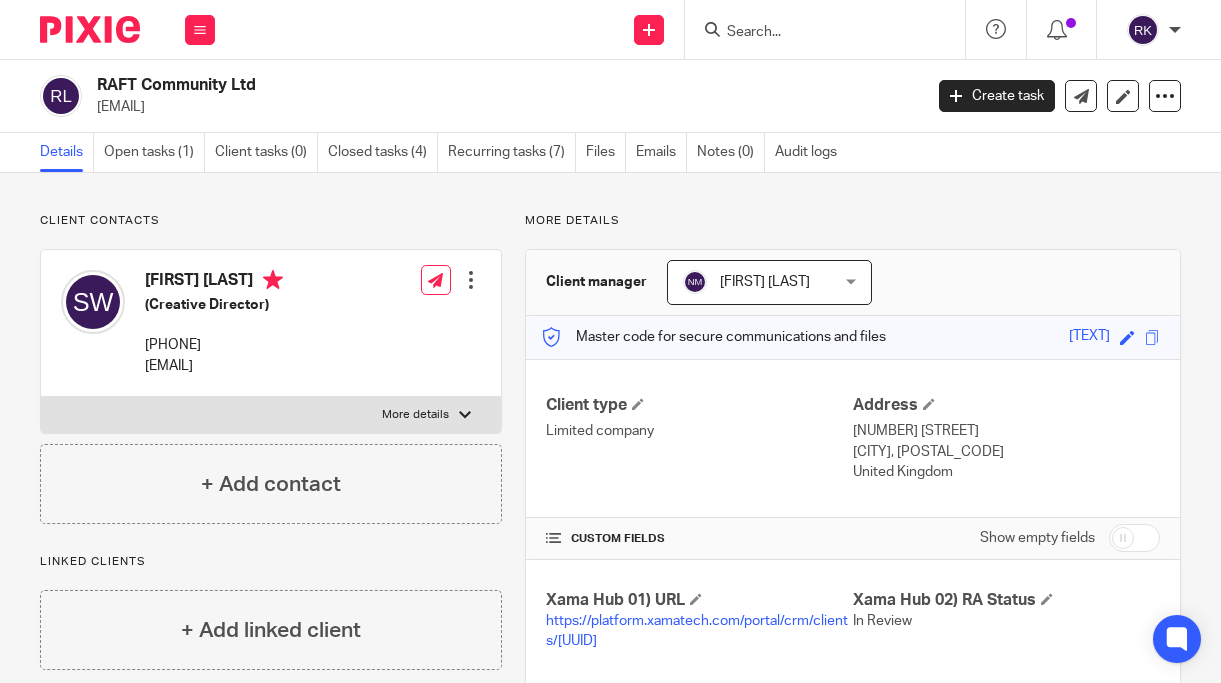 scroll, scrollTop: 0, scrollLeft: 0, axis: both 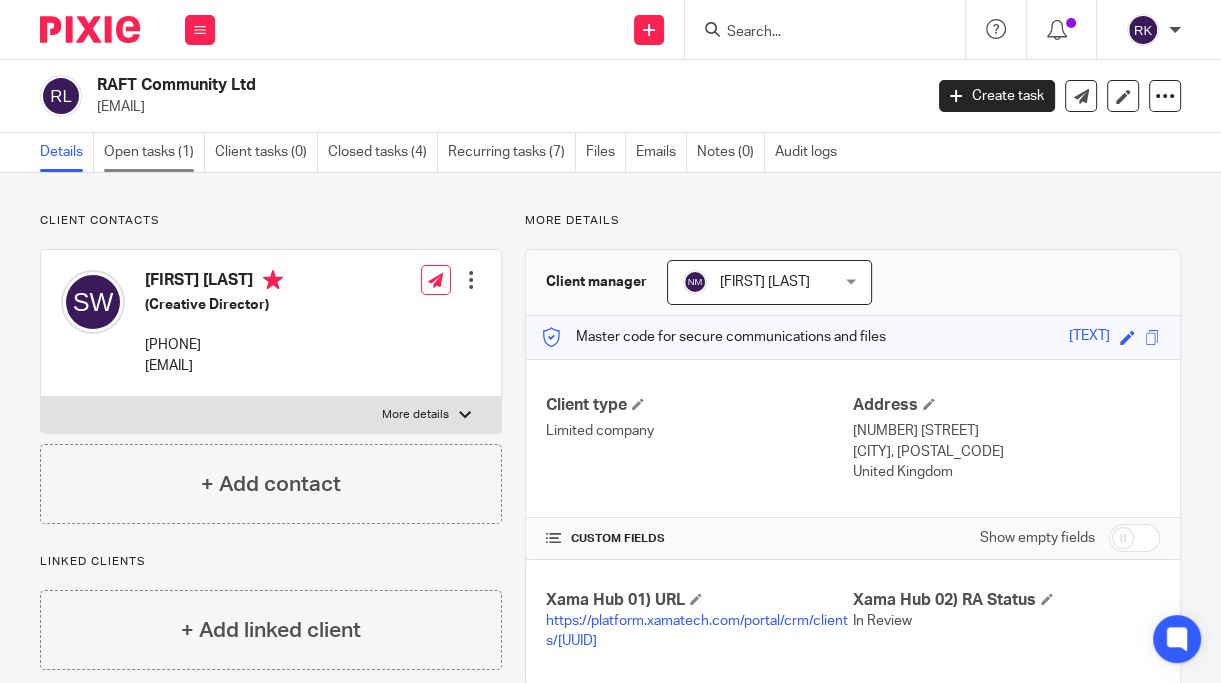 click on "Open tasks (1)" at bounding box center [154, 152] 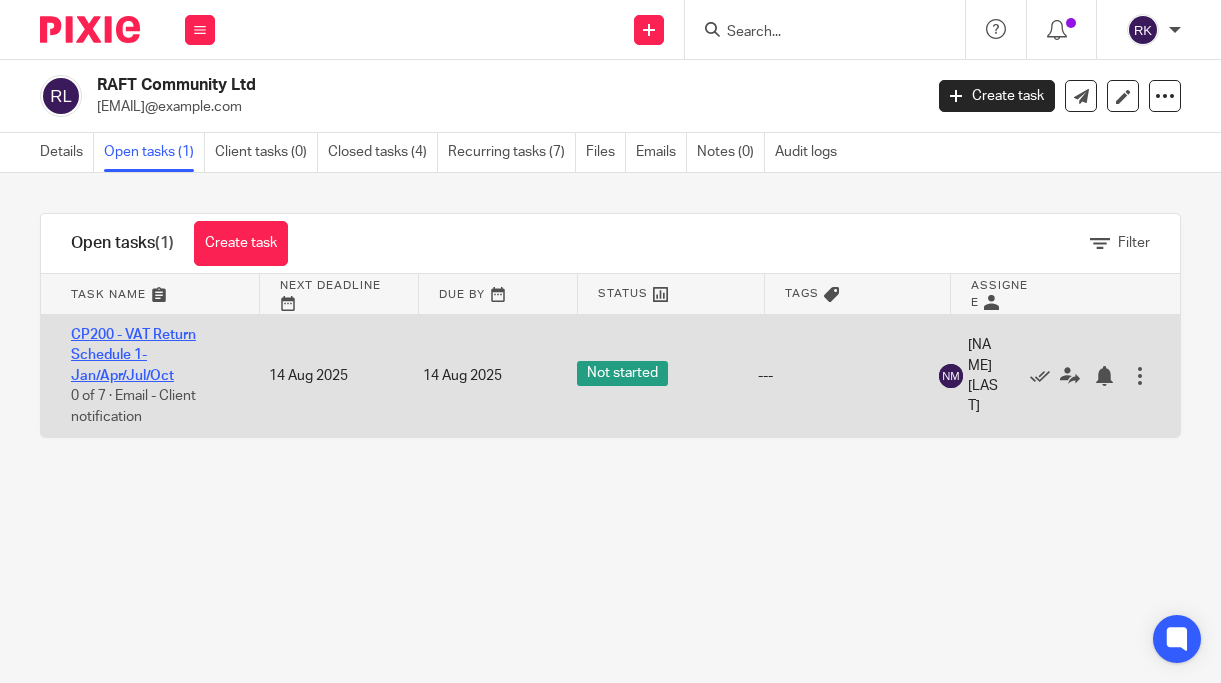 scroll, scrollTop: 0, scrollLeft: 0, axis: both 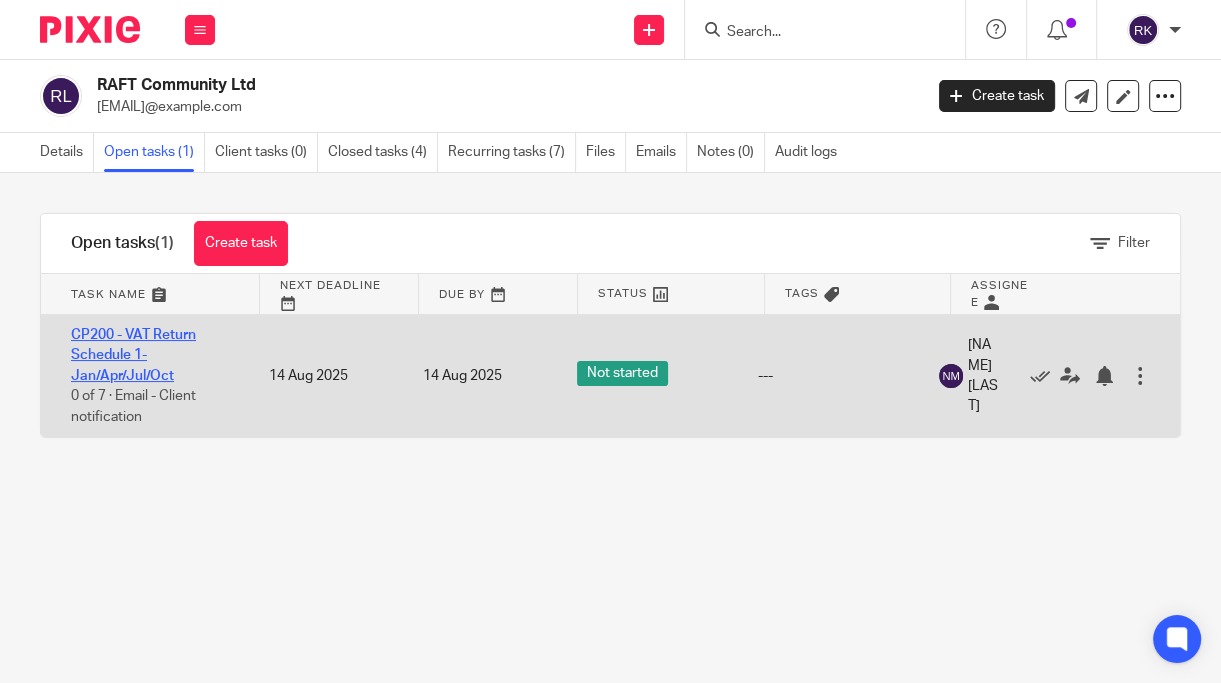 click on "CP200 - VAT Return Schedule 1- Jan/Apr/Jul/Oct" at bounding box center [133, 355] 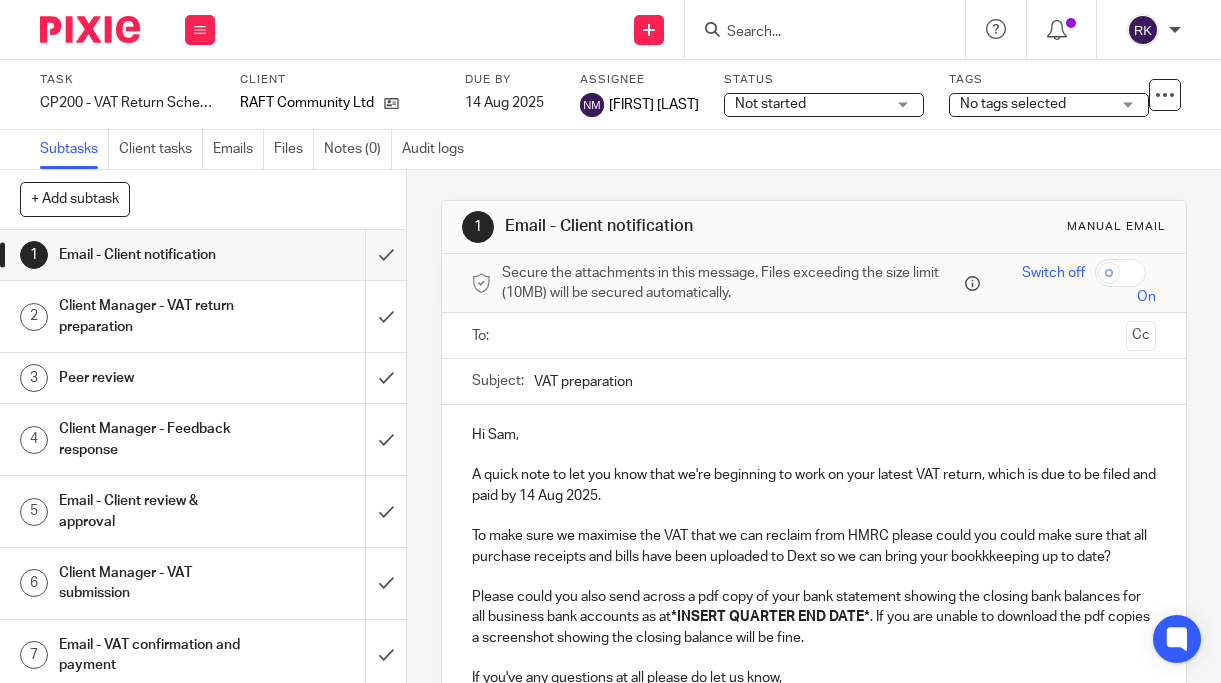 scroll, scrollTop: 0, scrollLeft: 0, axis: both 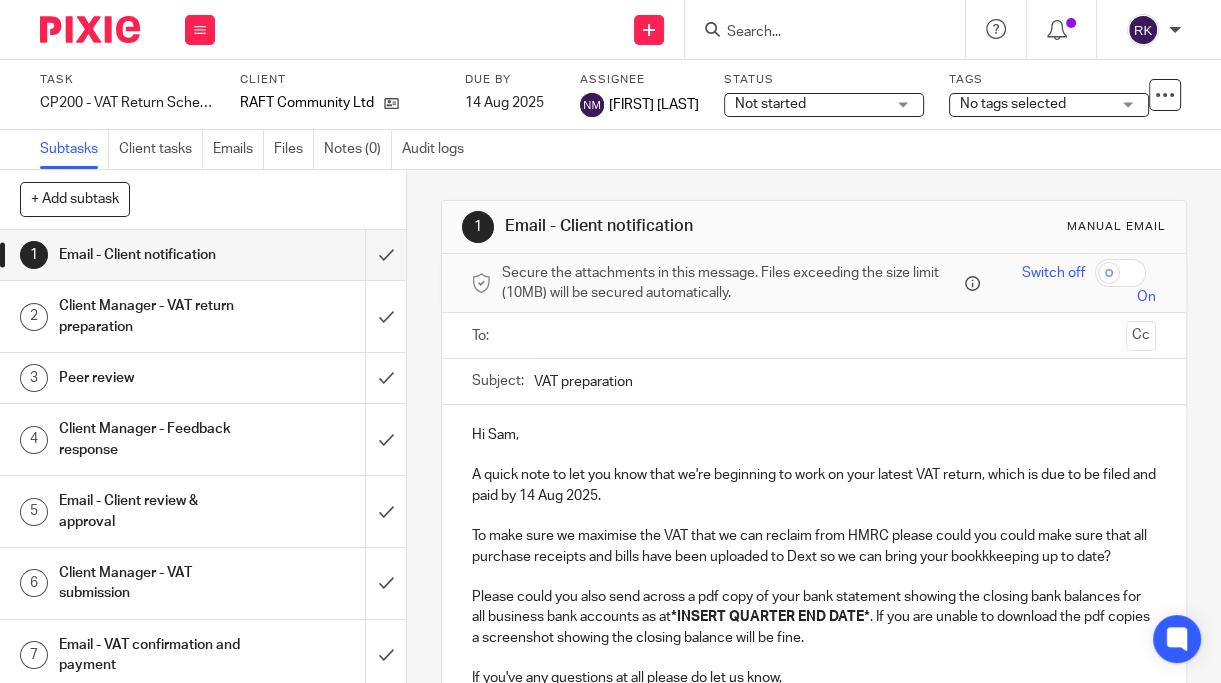 click on "Not started" at bounding box center (770, 104) 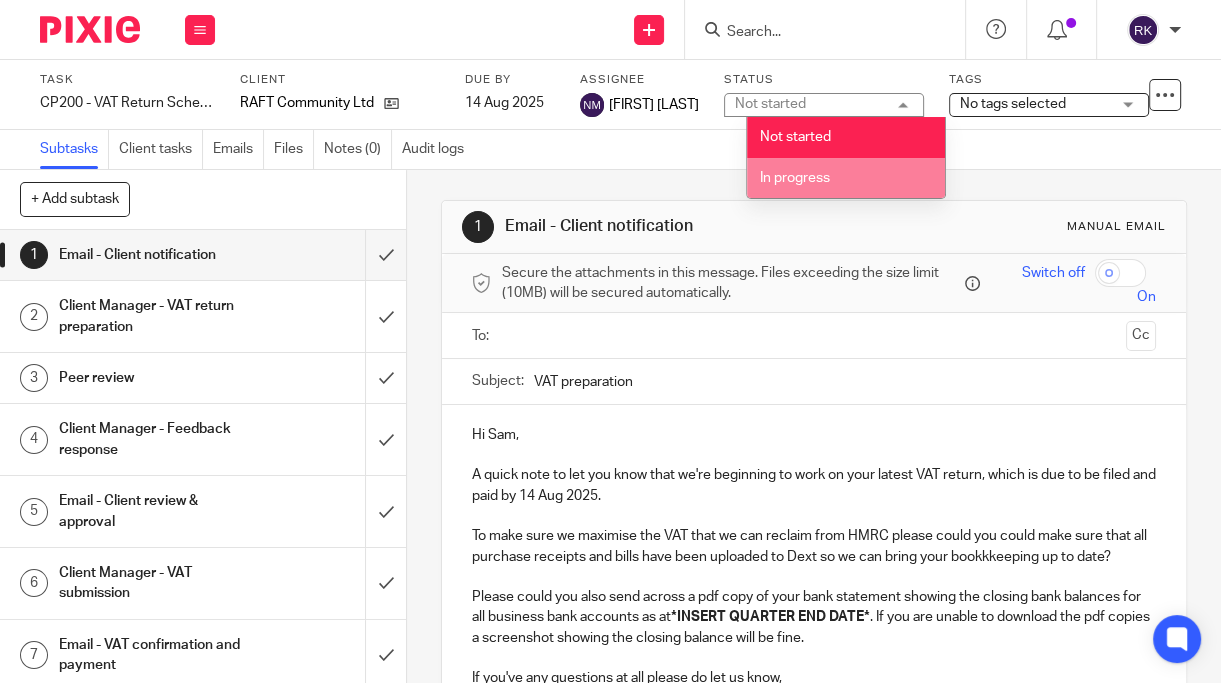 click on "In progress" at bounding box center (846, 178) 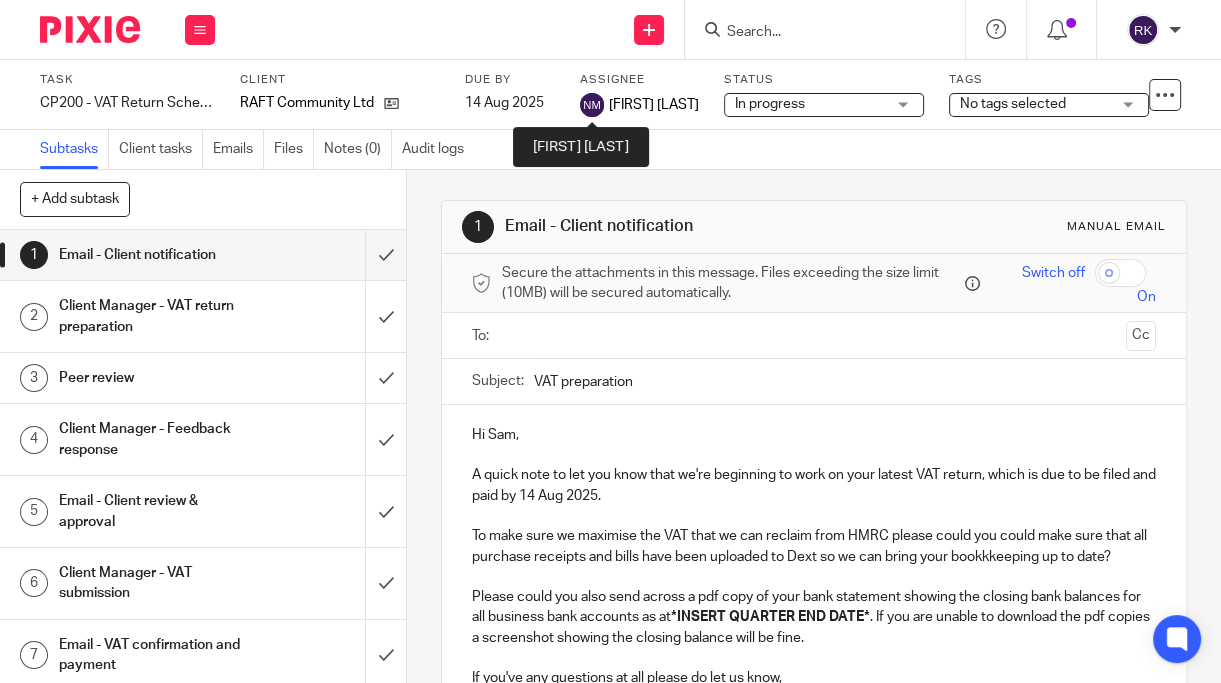 click at bounding box center (592, 105) 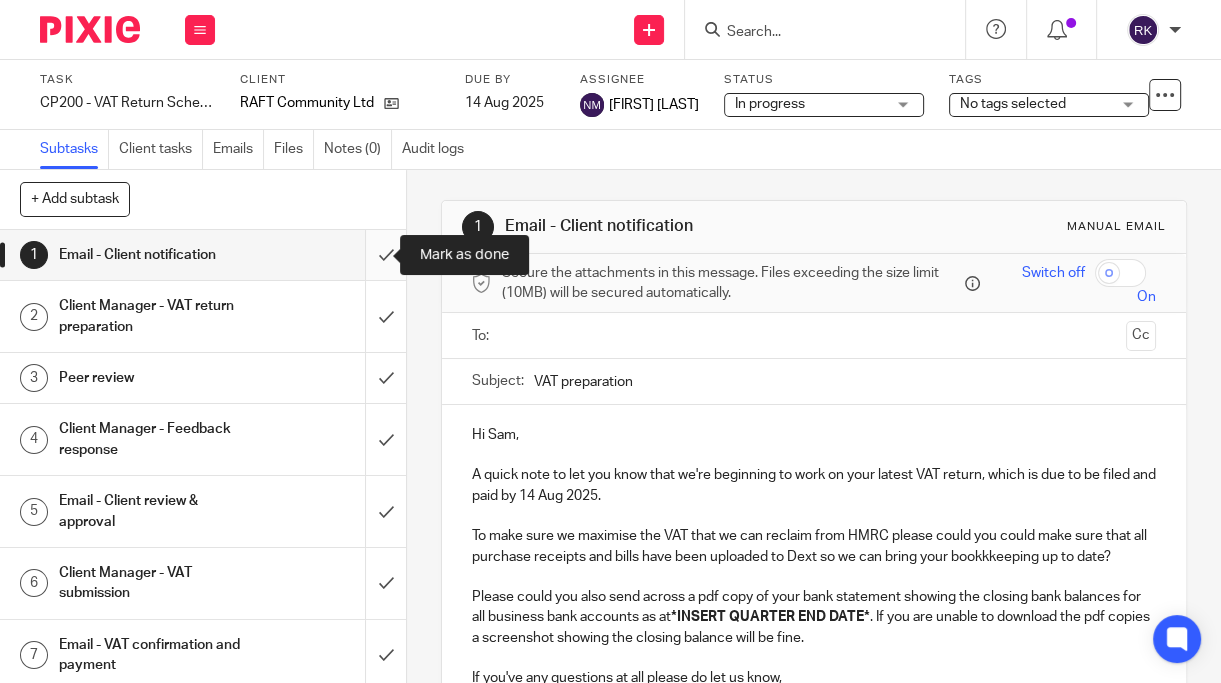 click at bounding box center [203, 255] 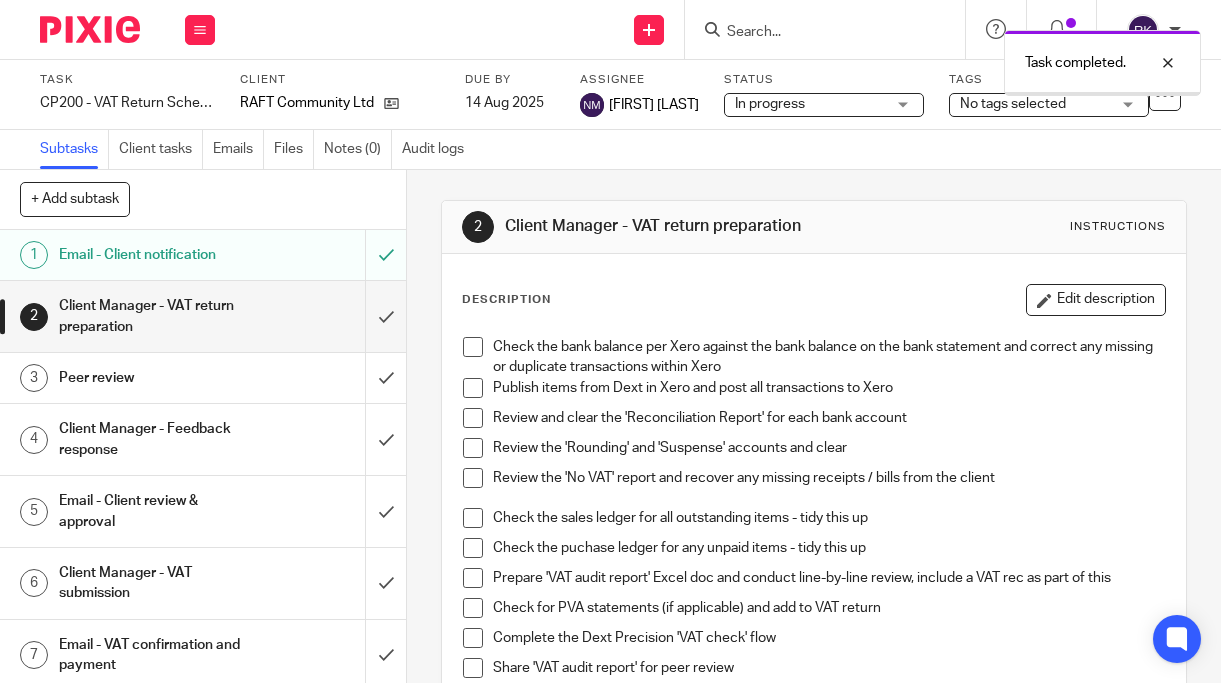 scroll, scrollTop: 0, scrollLeft: 0, axis: both 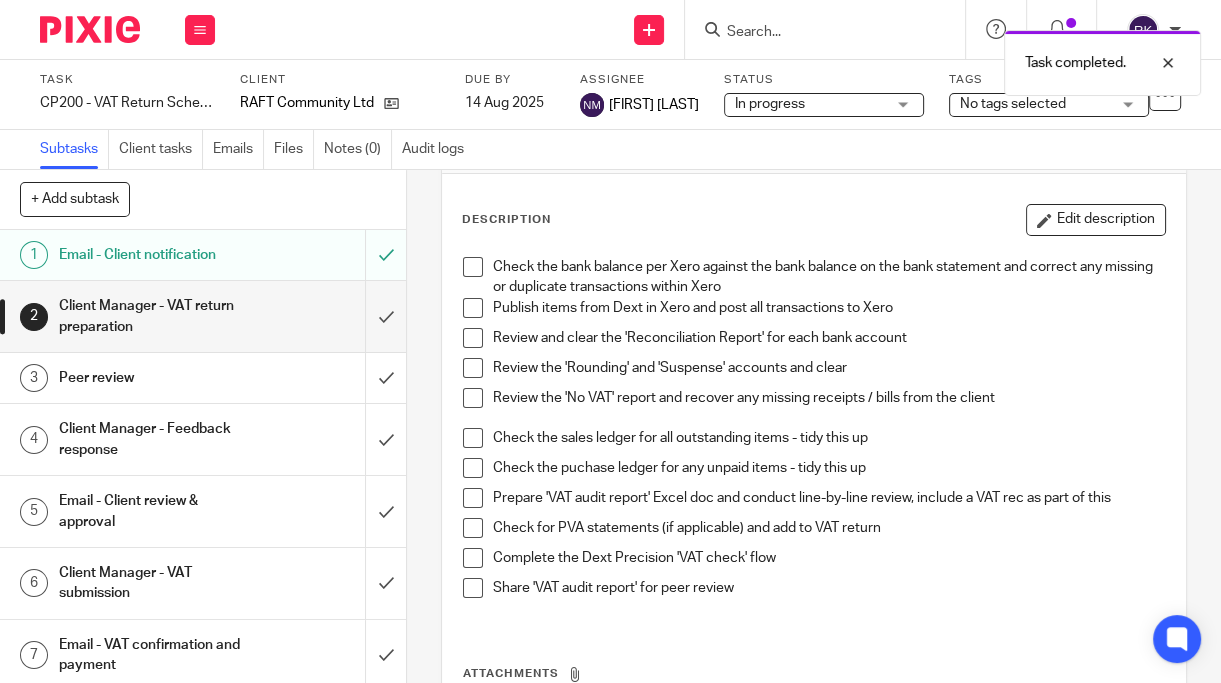 click at bounding box center (473, 308) 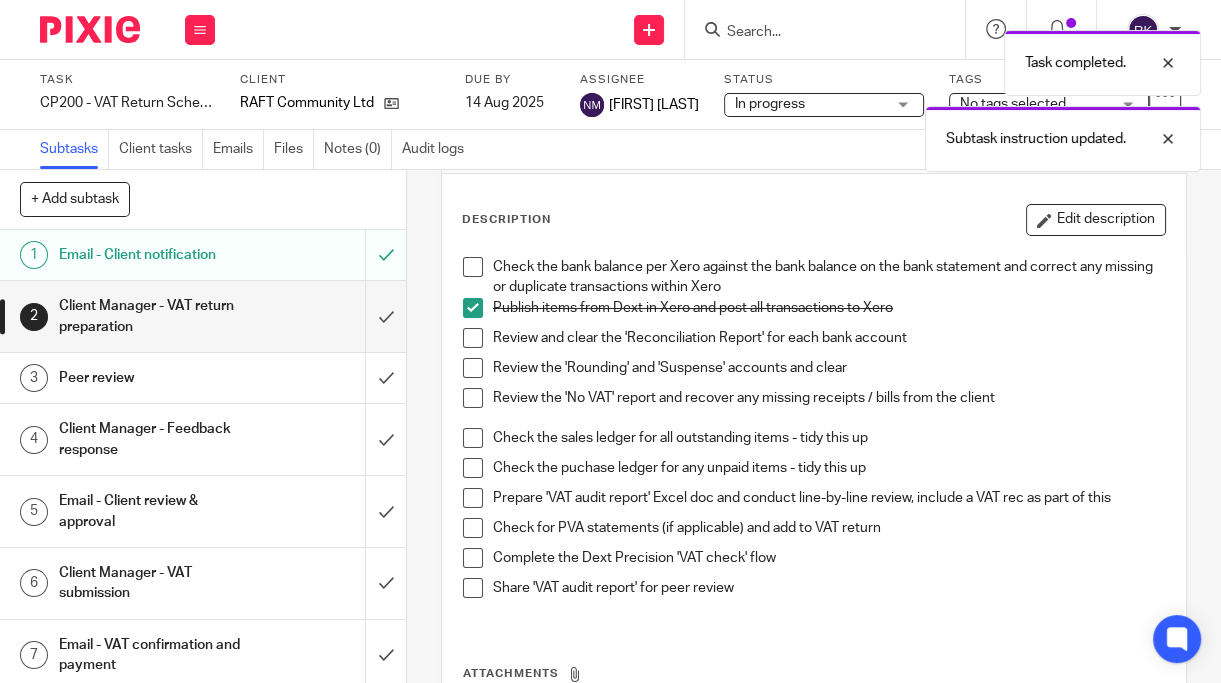 click at bounding box center [473, 338] 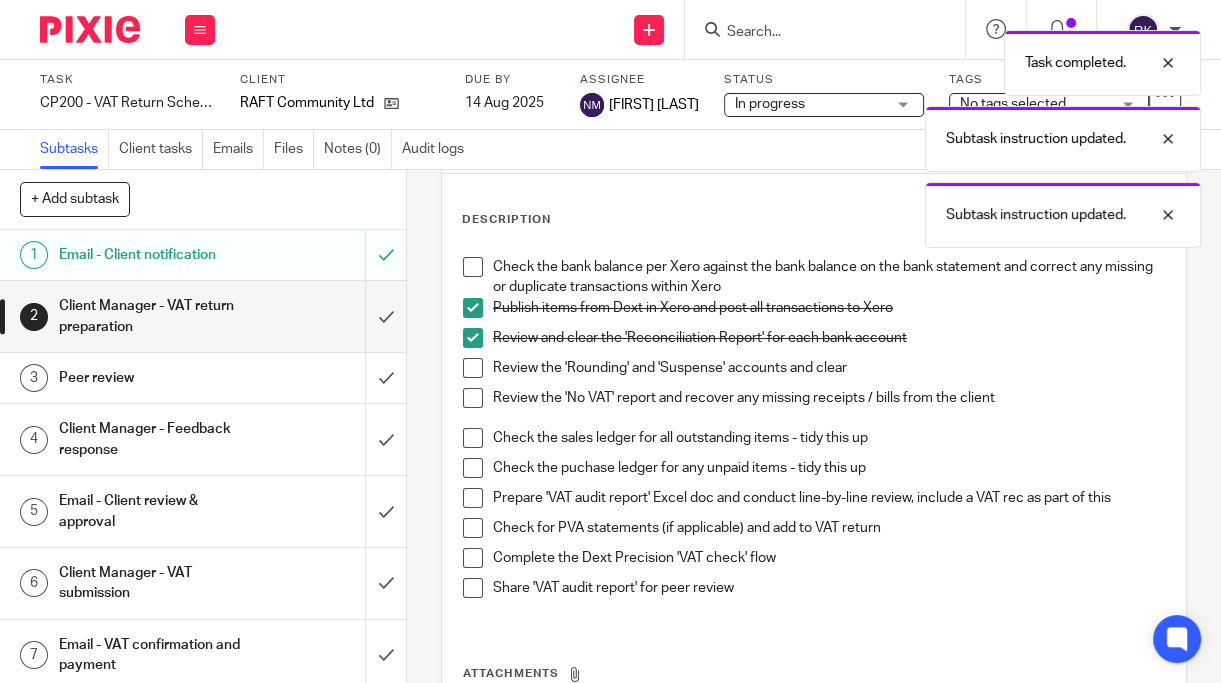 click at bounding box center (473, 368) 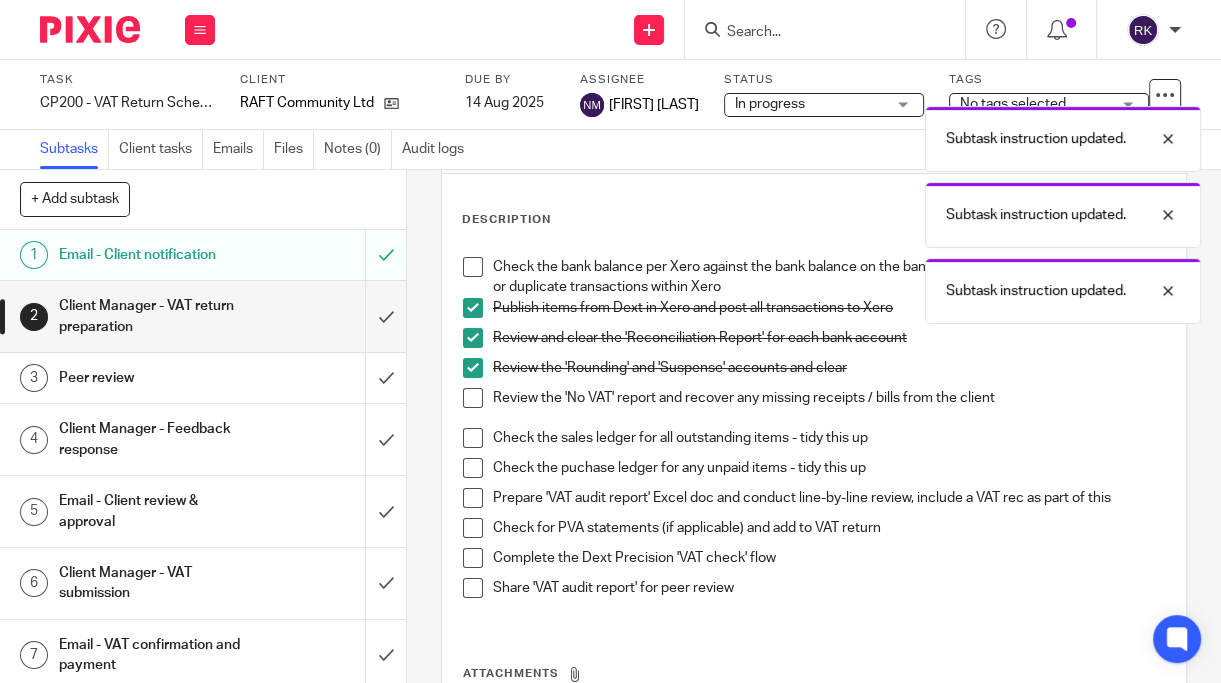 click at bounding box center [473, 398] 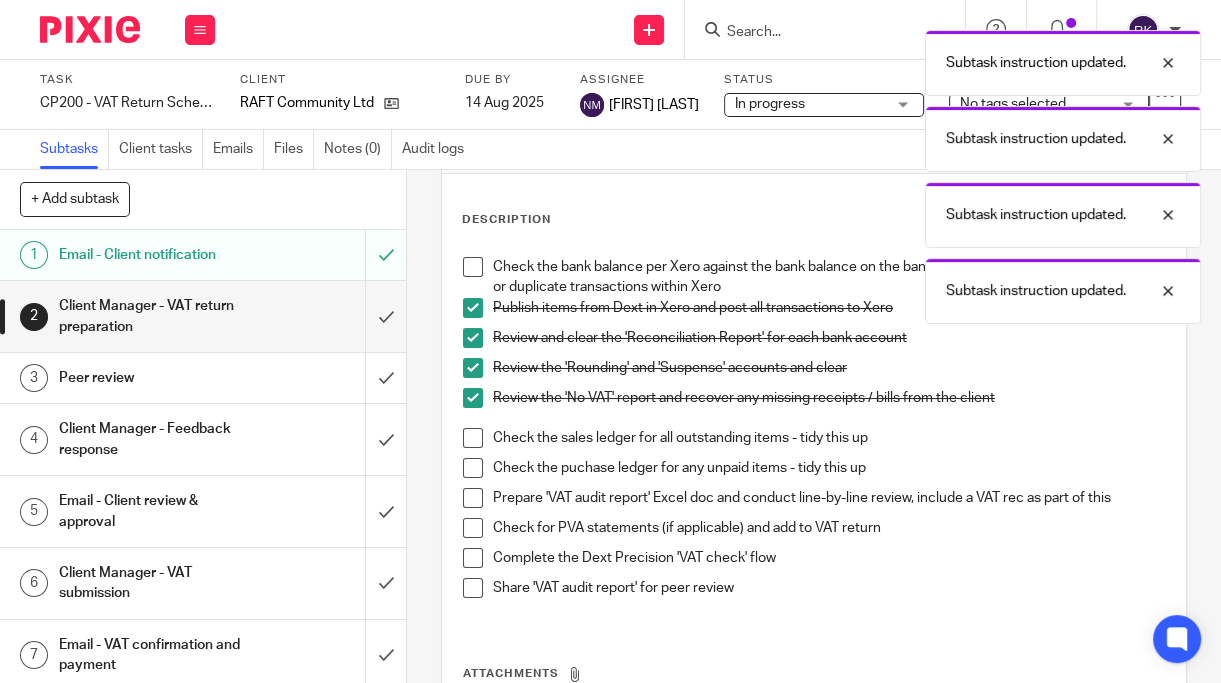 click at bounding box center [473, 438] 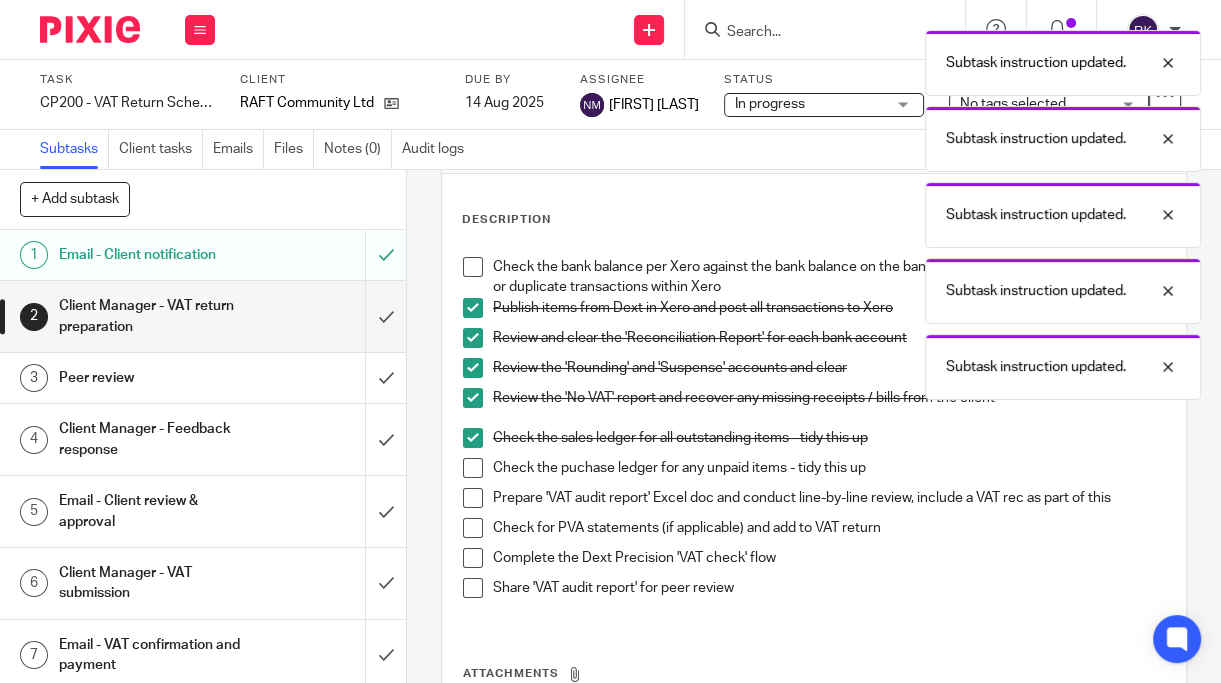 click at bounding box center [473, 468] 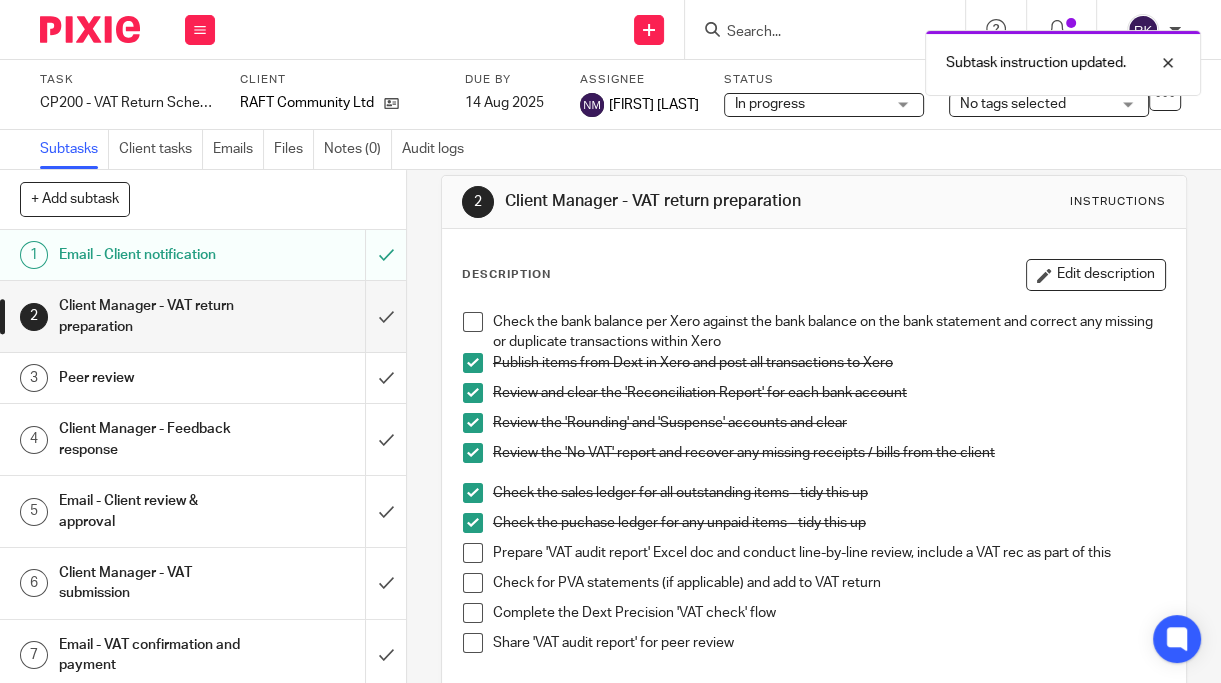 scroll, scrollTop: 0, scrollLeft: 0, axis: both 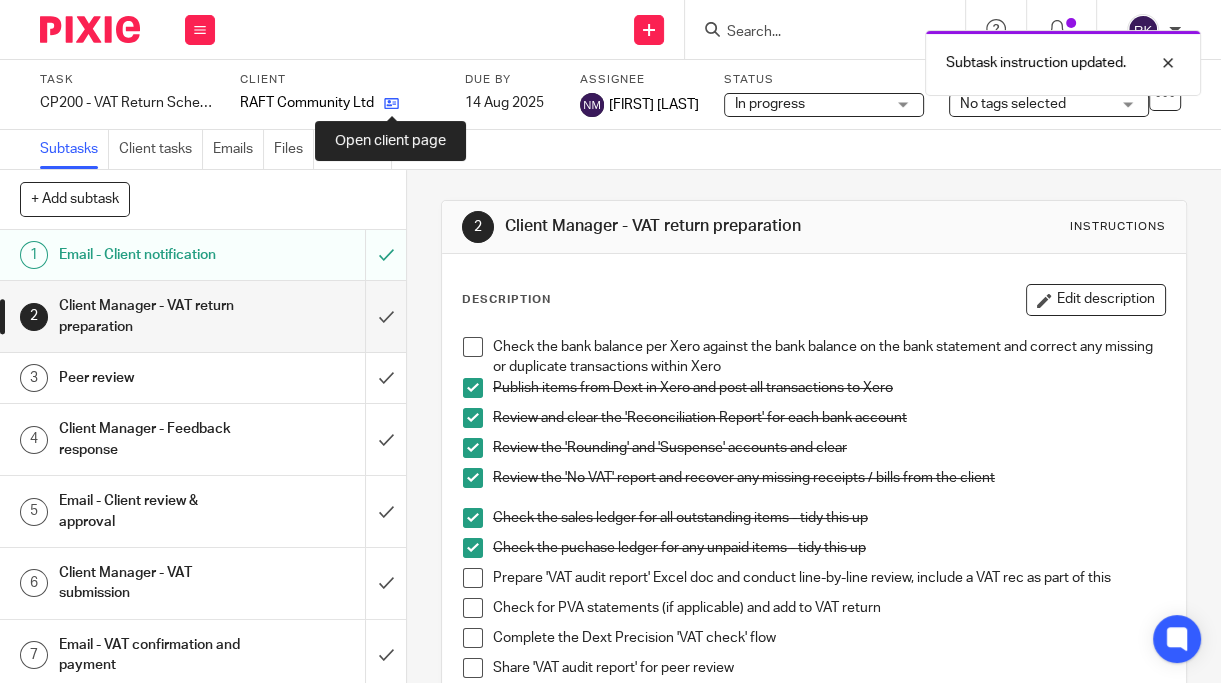 click at bounding box center (391, 103) 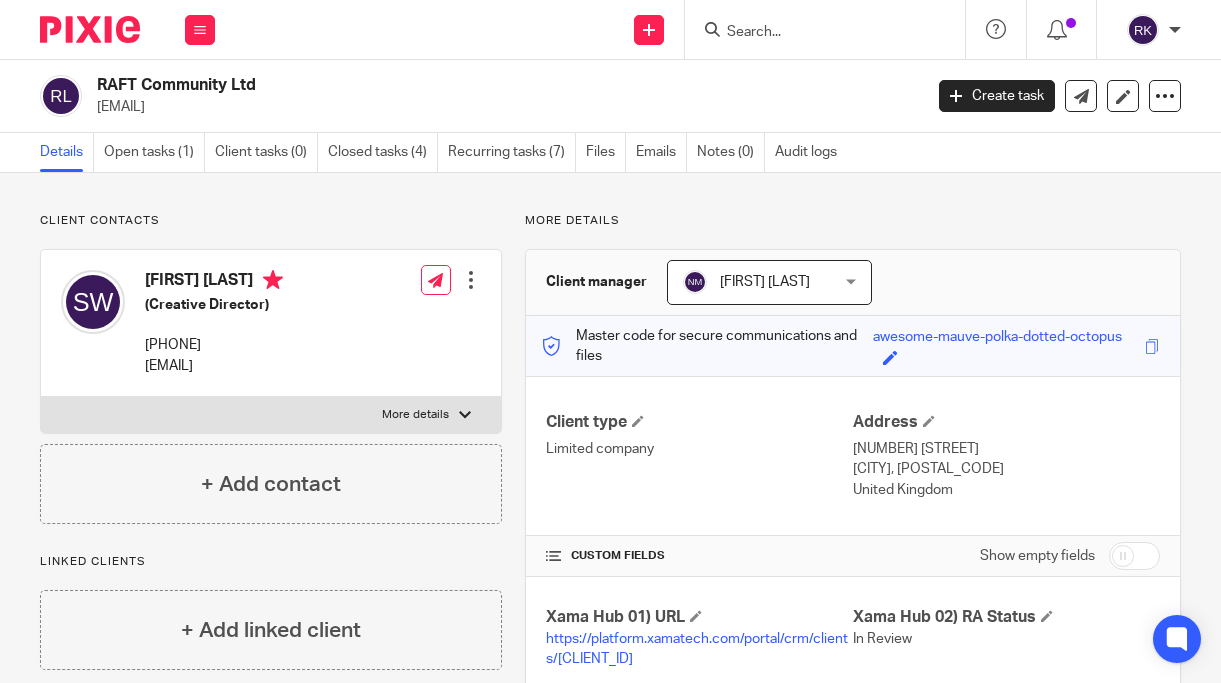 scroll, scrollTop: 0, scrollLeft: 0, axis: both 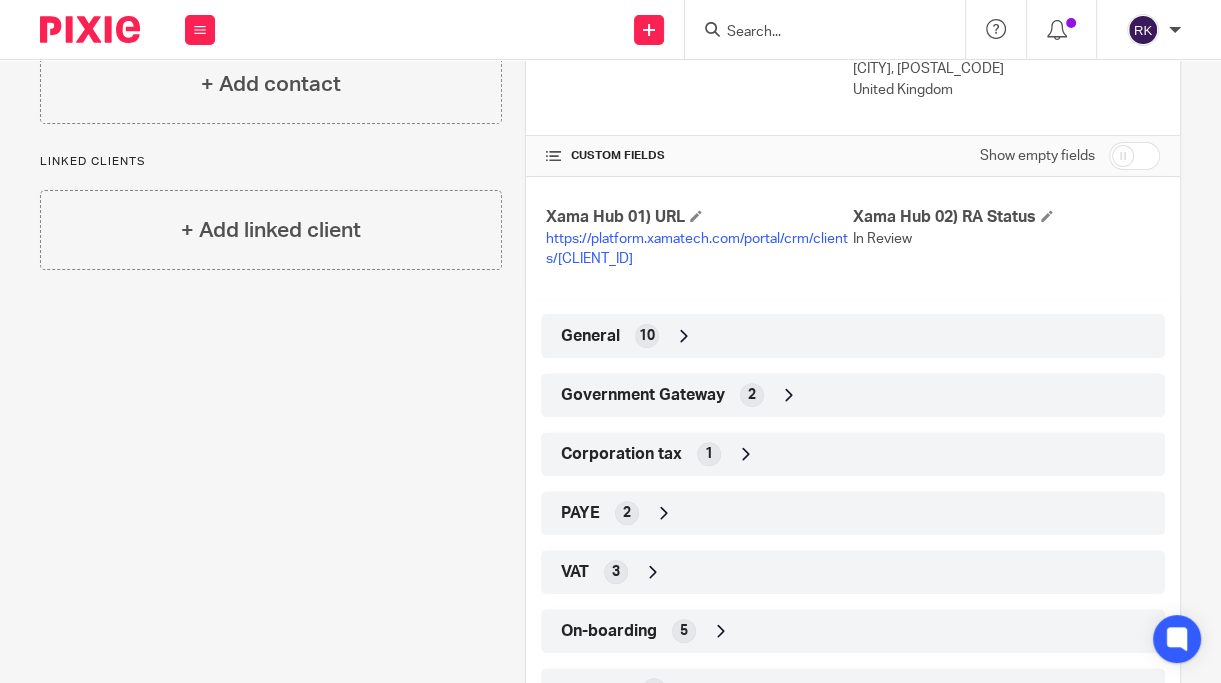 click on "General   10" at bounding box center (853, 336) 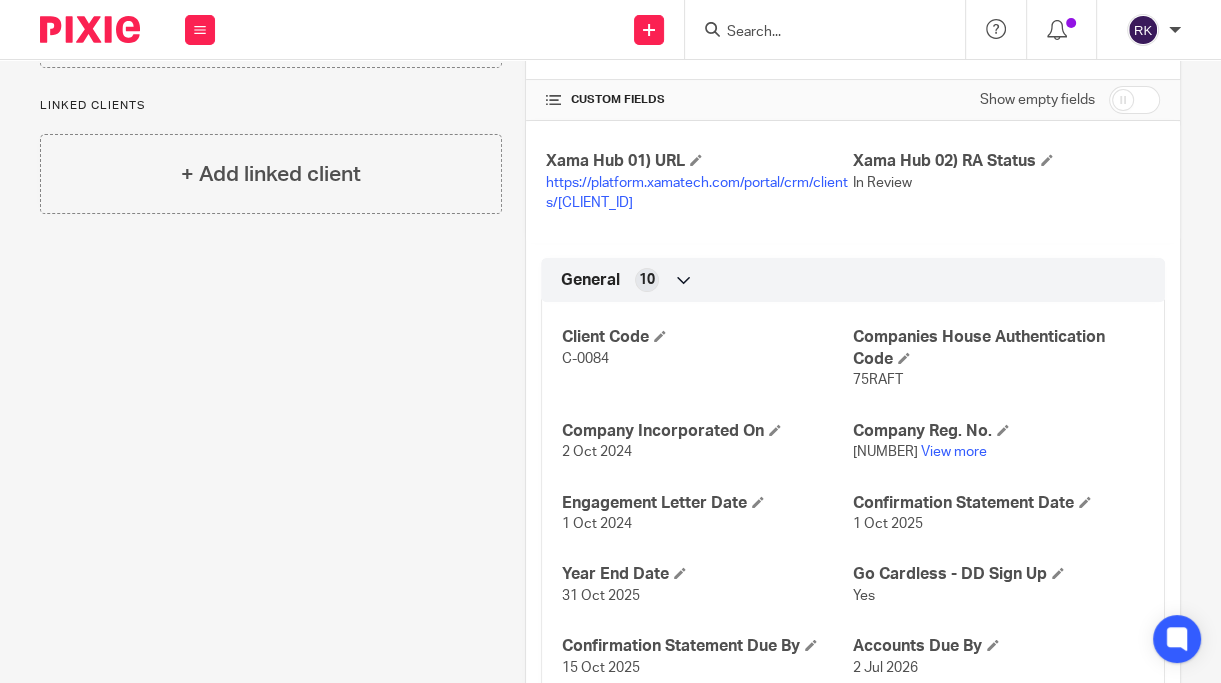 scroll, scrollTop: 560, scrollLeft: 0, axis: vertical 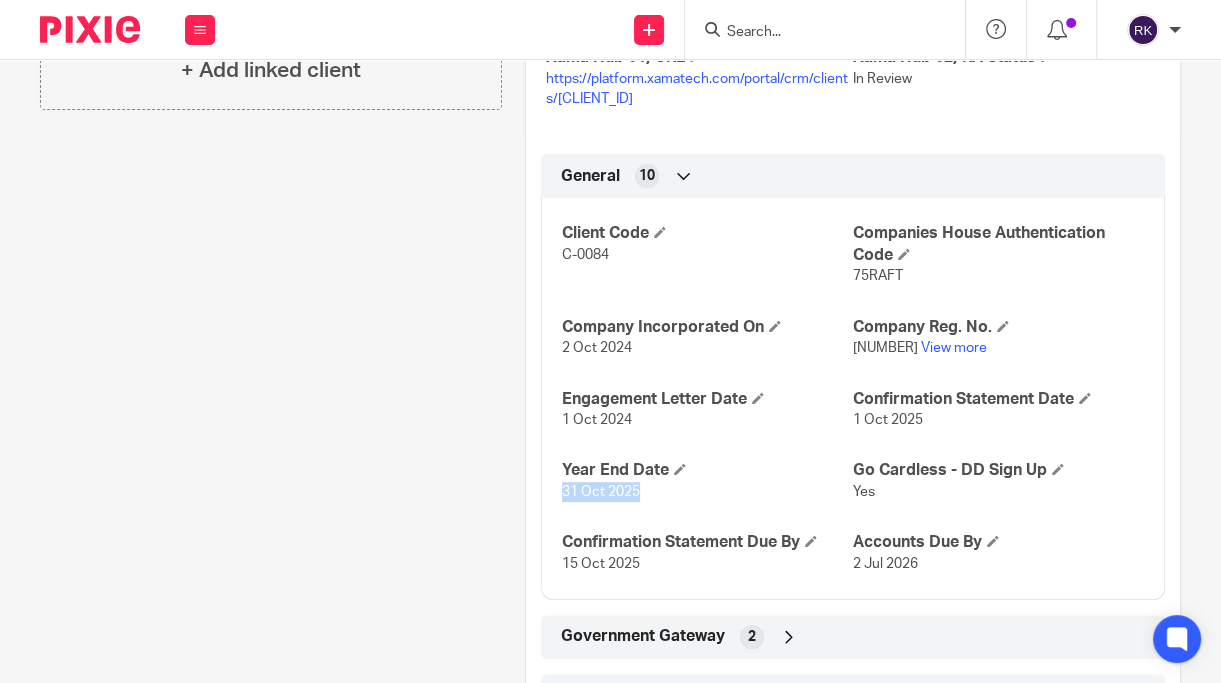 drag, startPoint x: 640, startPoint y: 493, endPoint x: 556, endPoint y: 496, distance: 84.05355 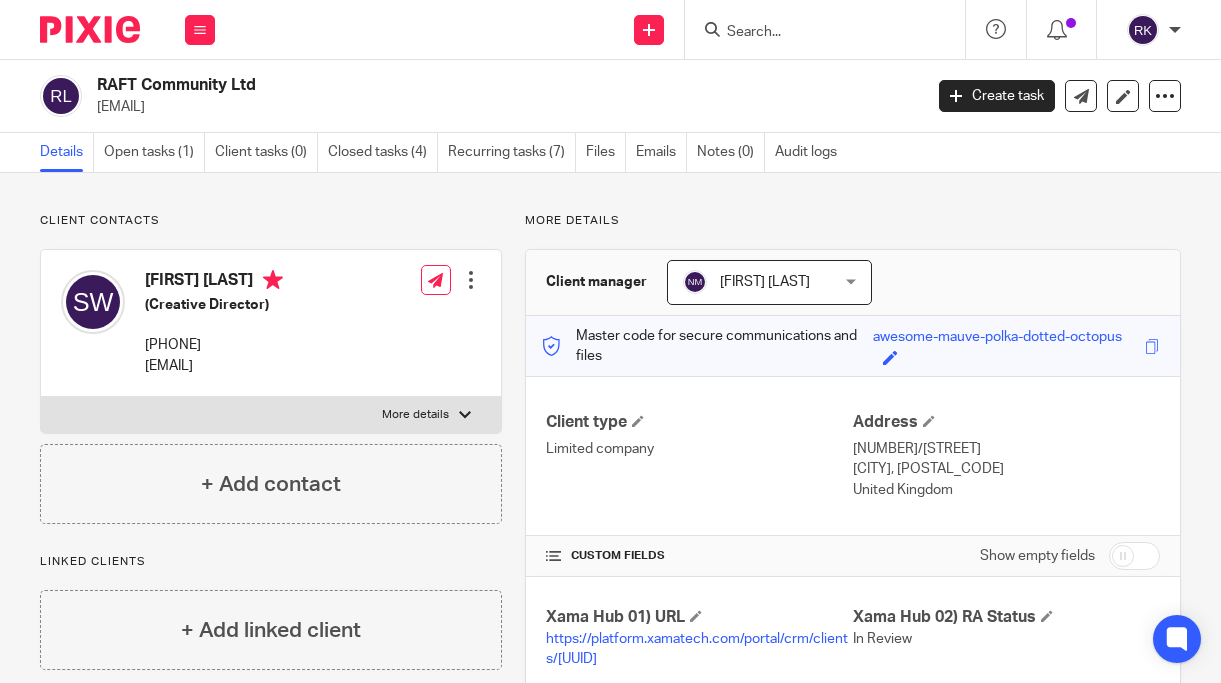 scroll, scrollTop: 0, scrollLeft: 0, axis: both 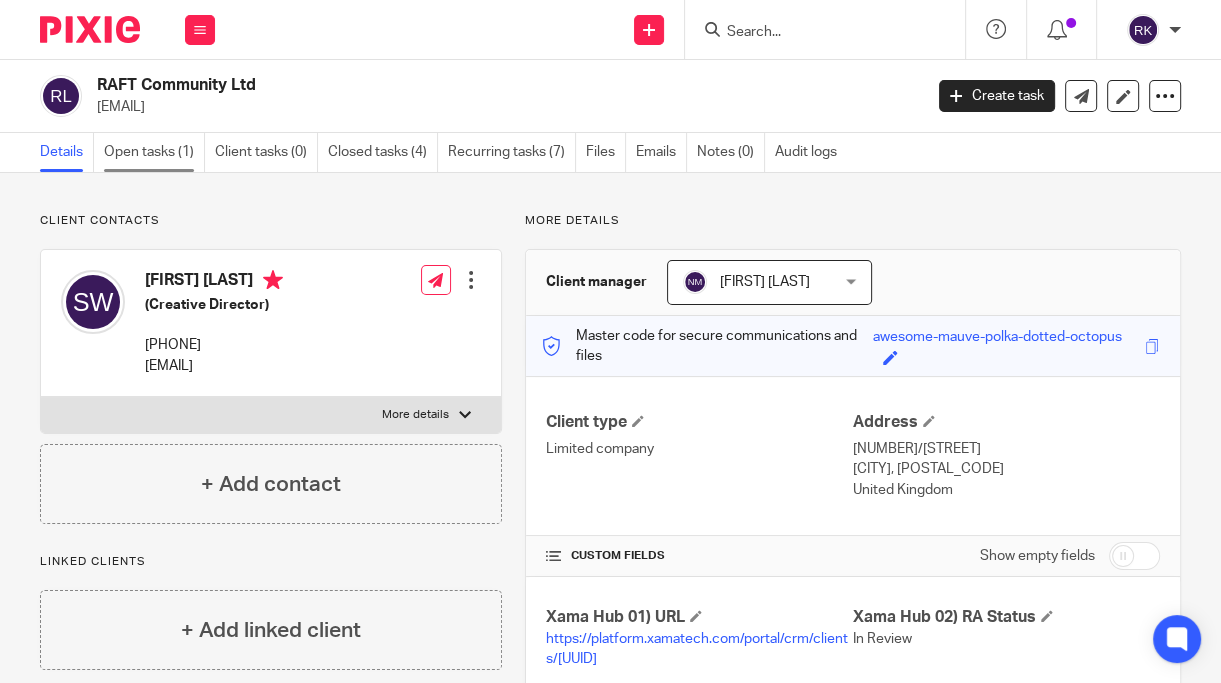 click on "Open tasks (1)" at bounding box center [154, 152] 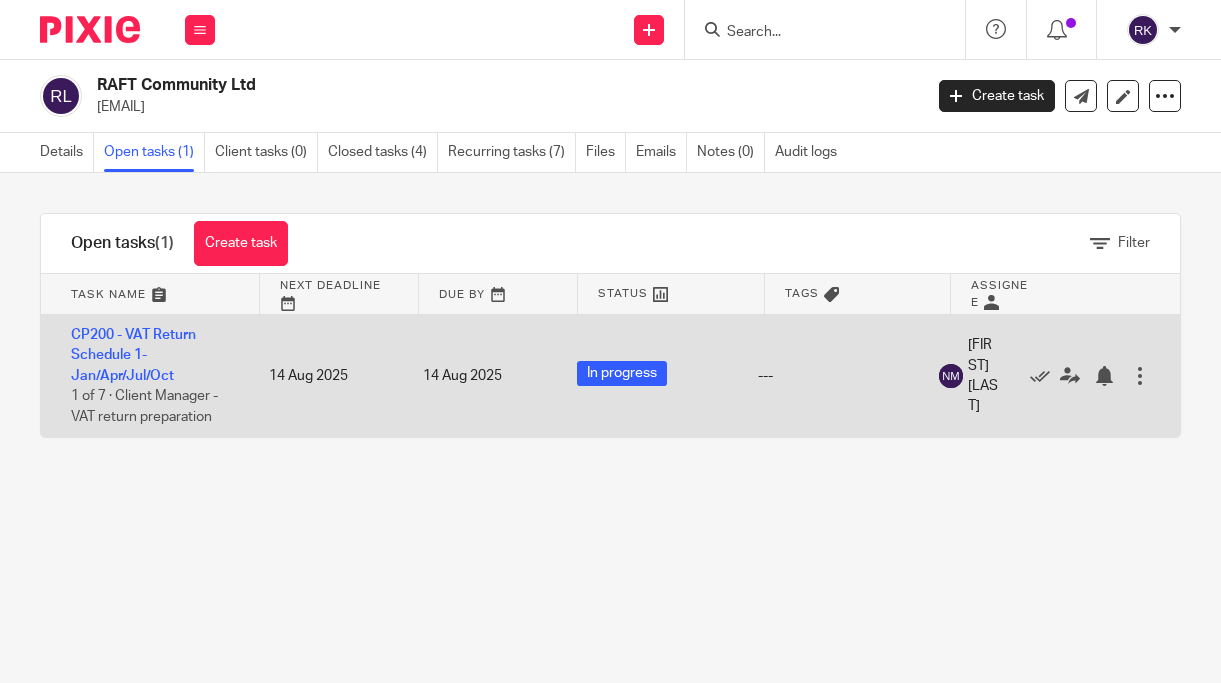 scroll, scrollTop: 0, scrollLeft: 0, axis: both 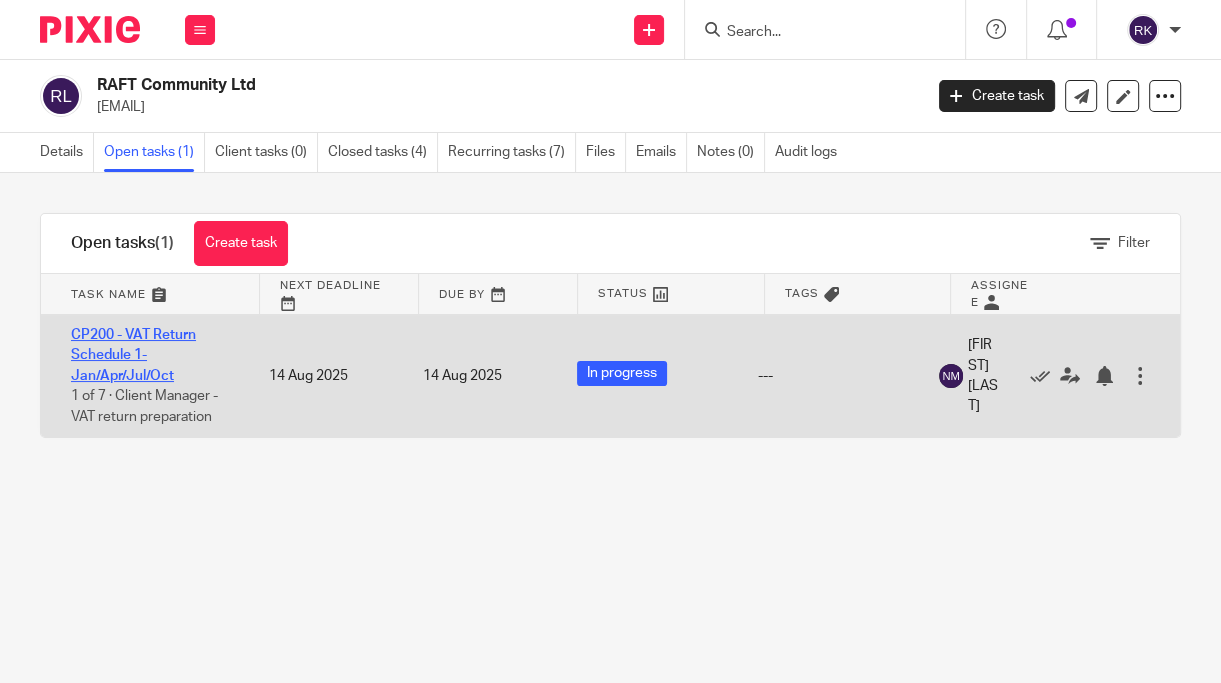 click on "CP200 - VAT Return Schedule 1- Jan/Apr/Jul/Oct" at bounding box center [133, 355] 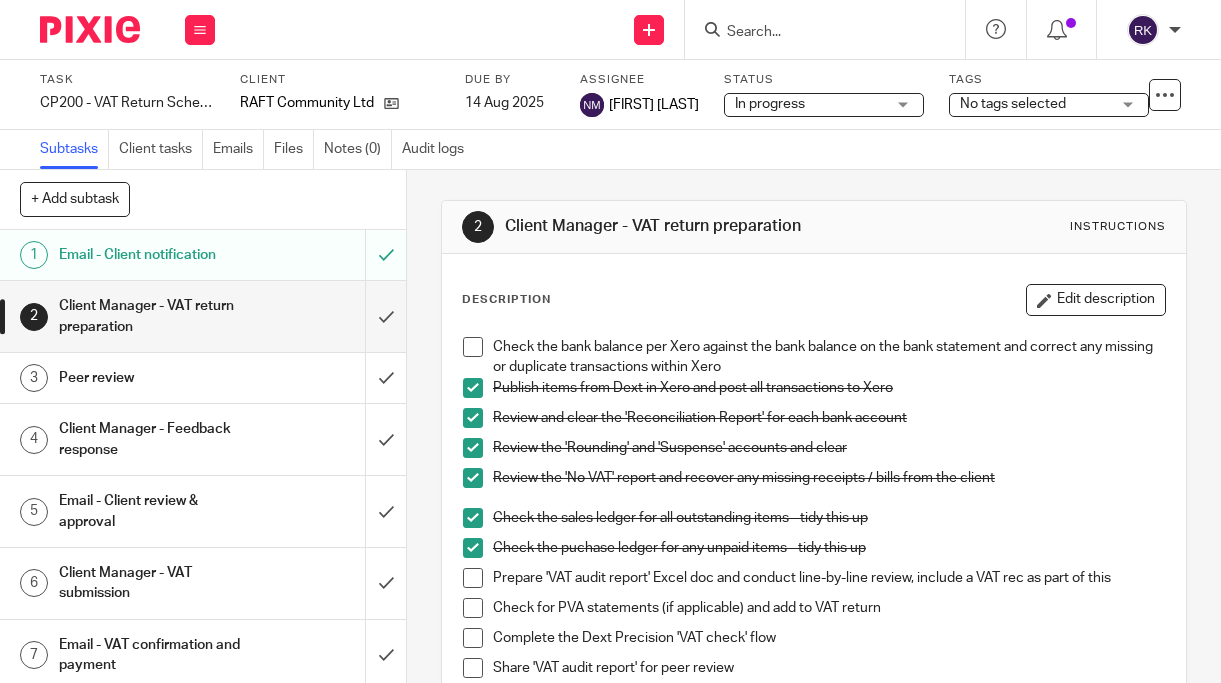 scroll, scrollTop: 0, scrollLeft: 0, axis: both 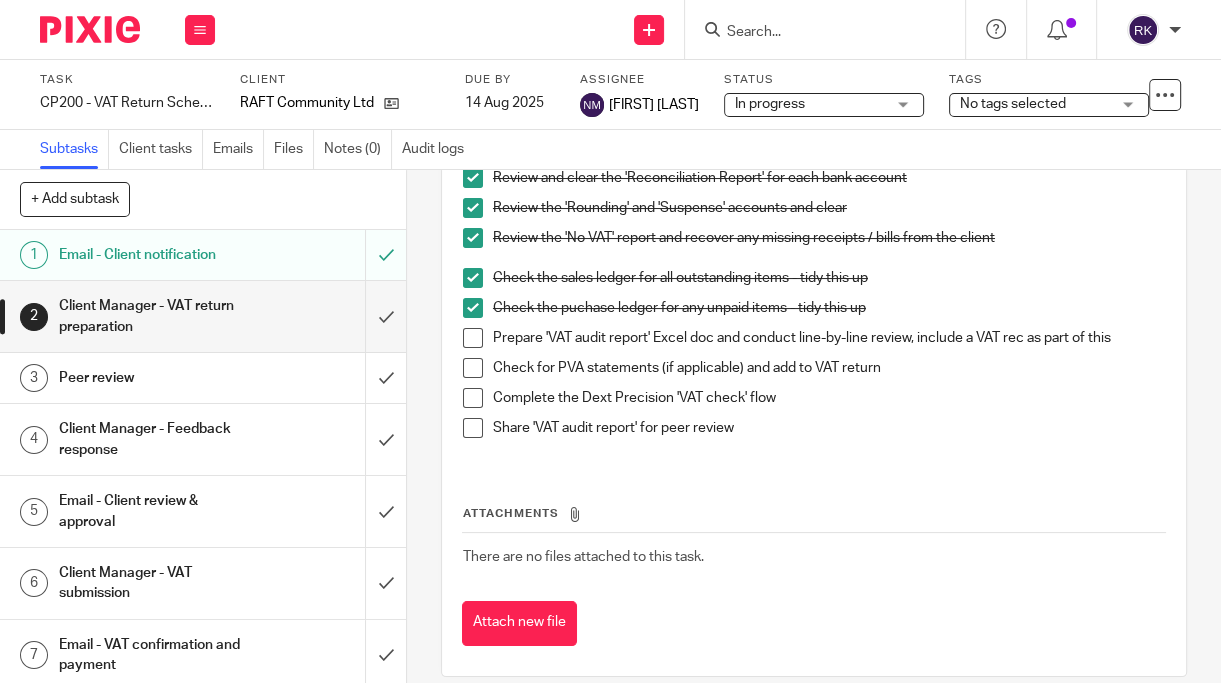 click at bounding box center (473, 338) 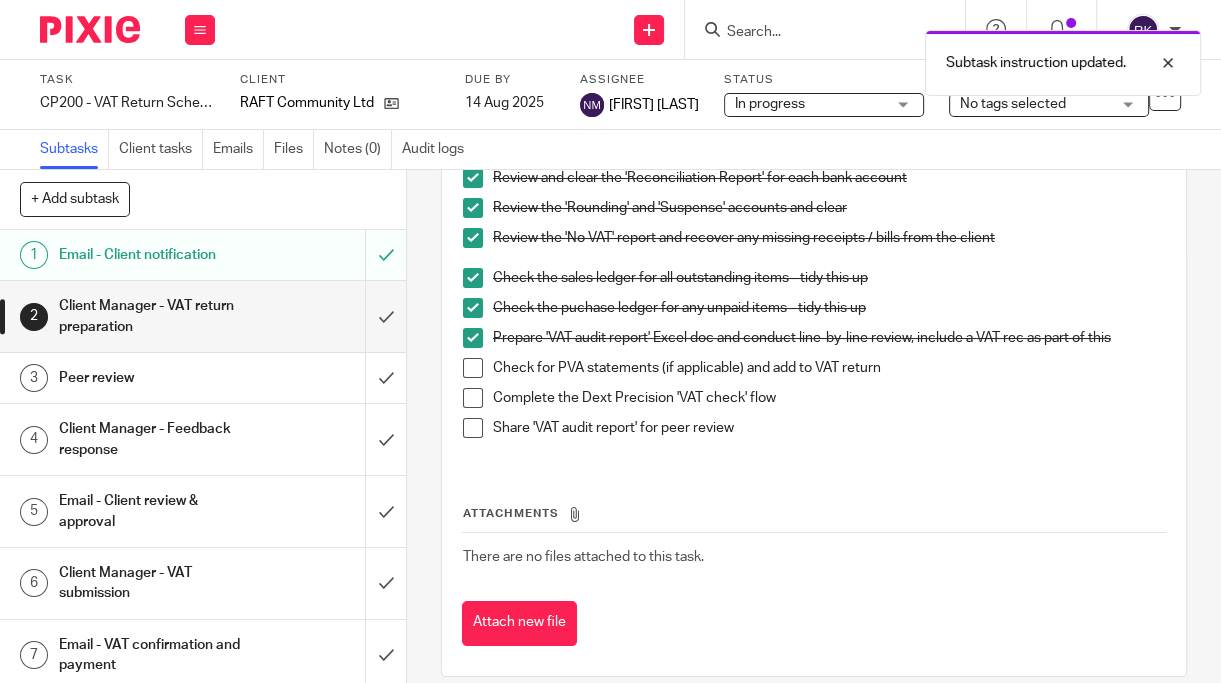 click at bounding box center [473, 368] 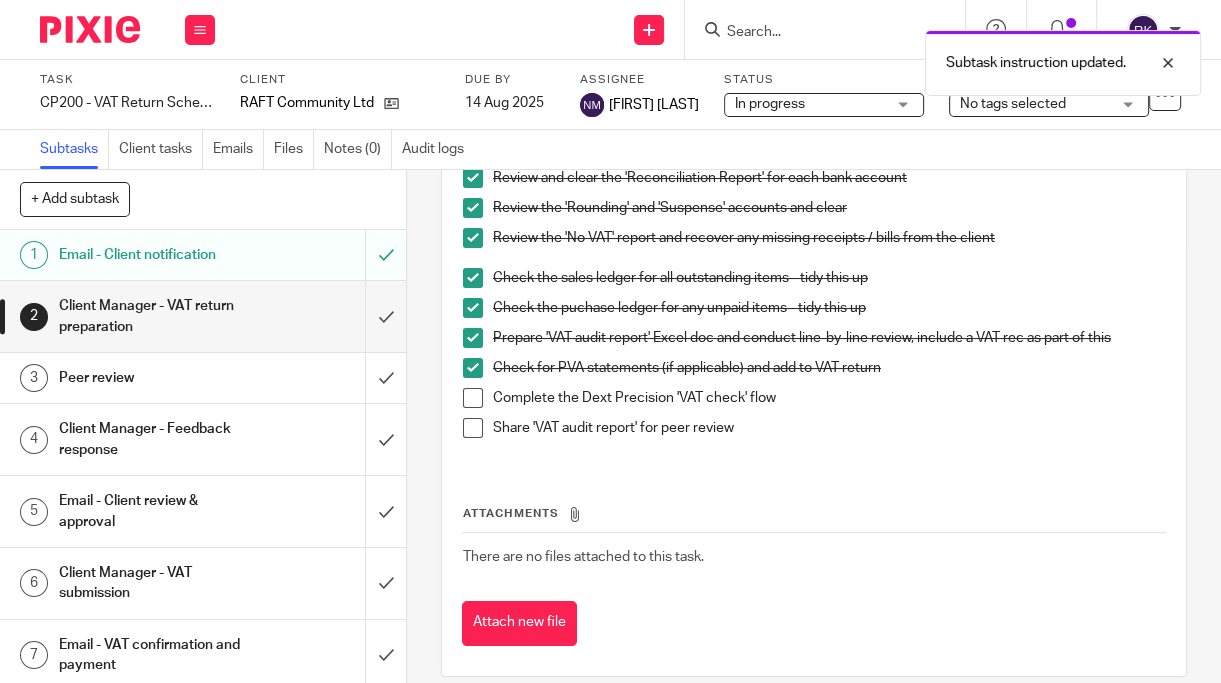click at bounding box center [473, 398] 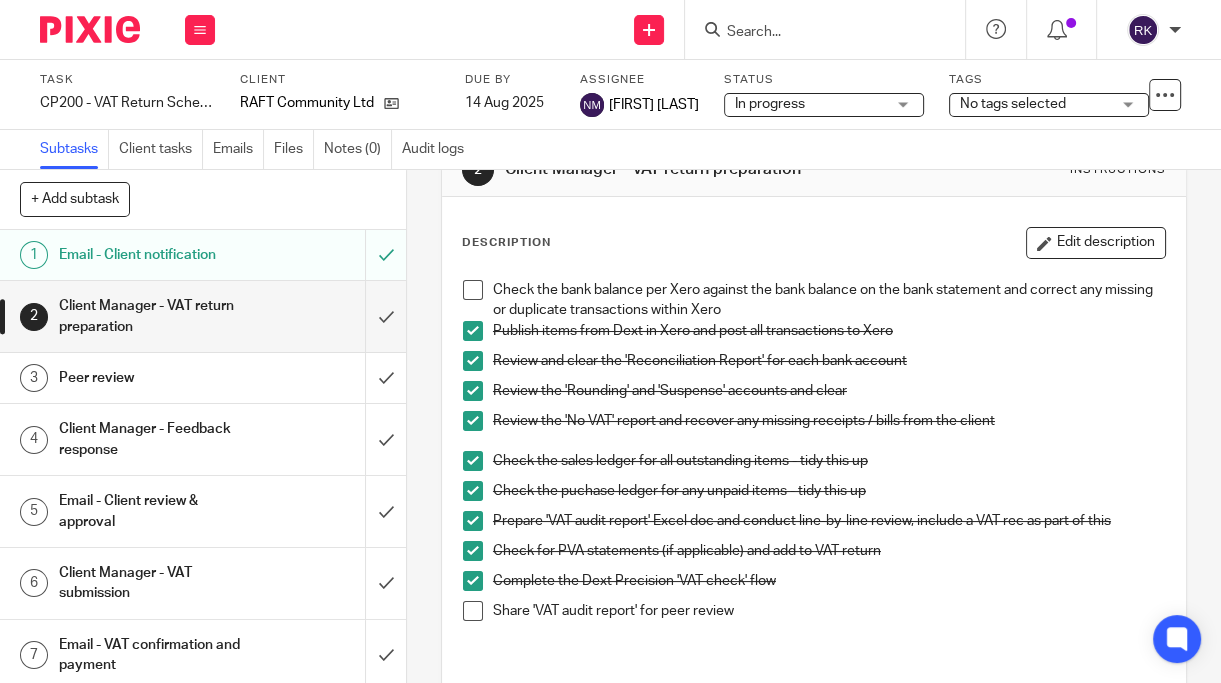 scroll, scrollTop: 160, scrollLeft: 0, axis: vertical 